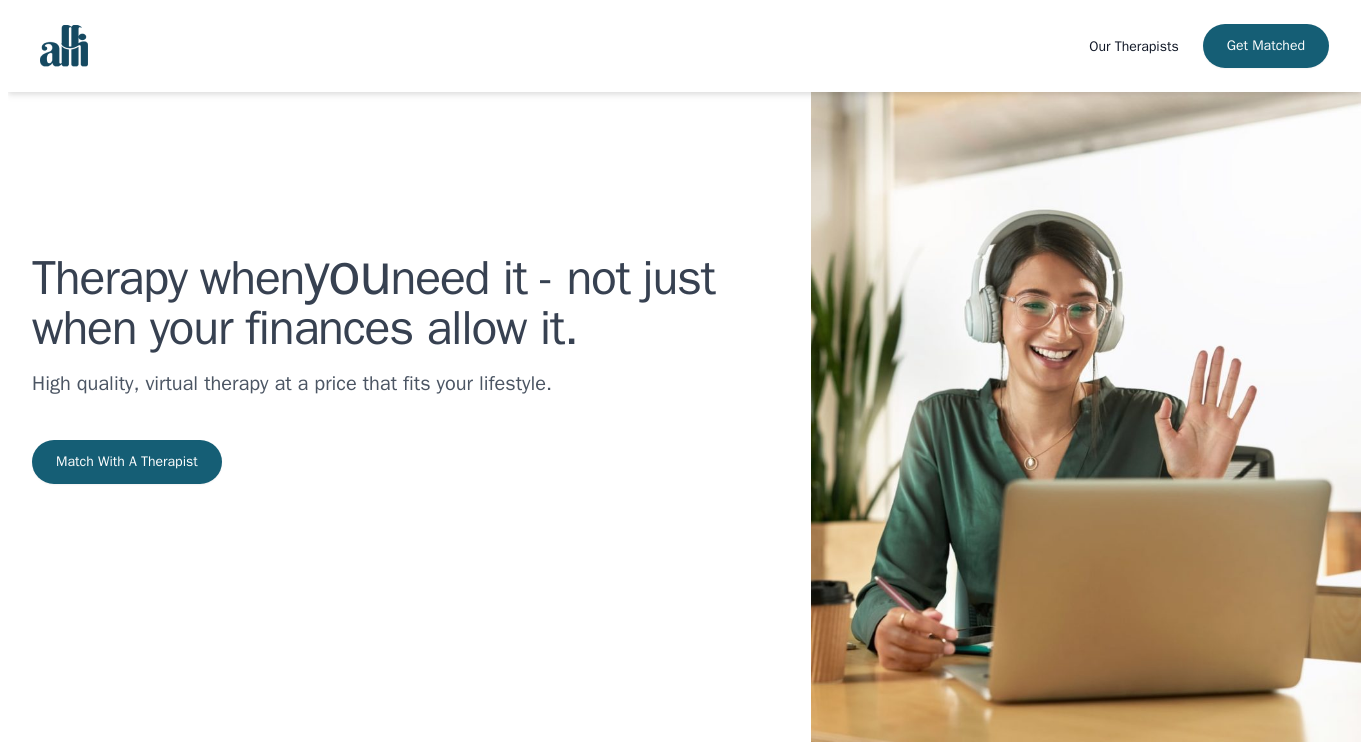 scroll, scrollTop: 0, scrollLeft: 0, axis: both 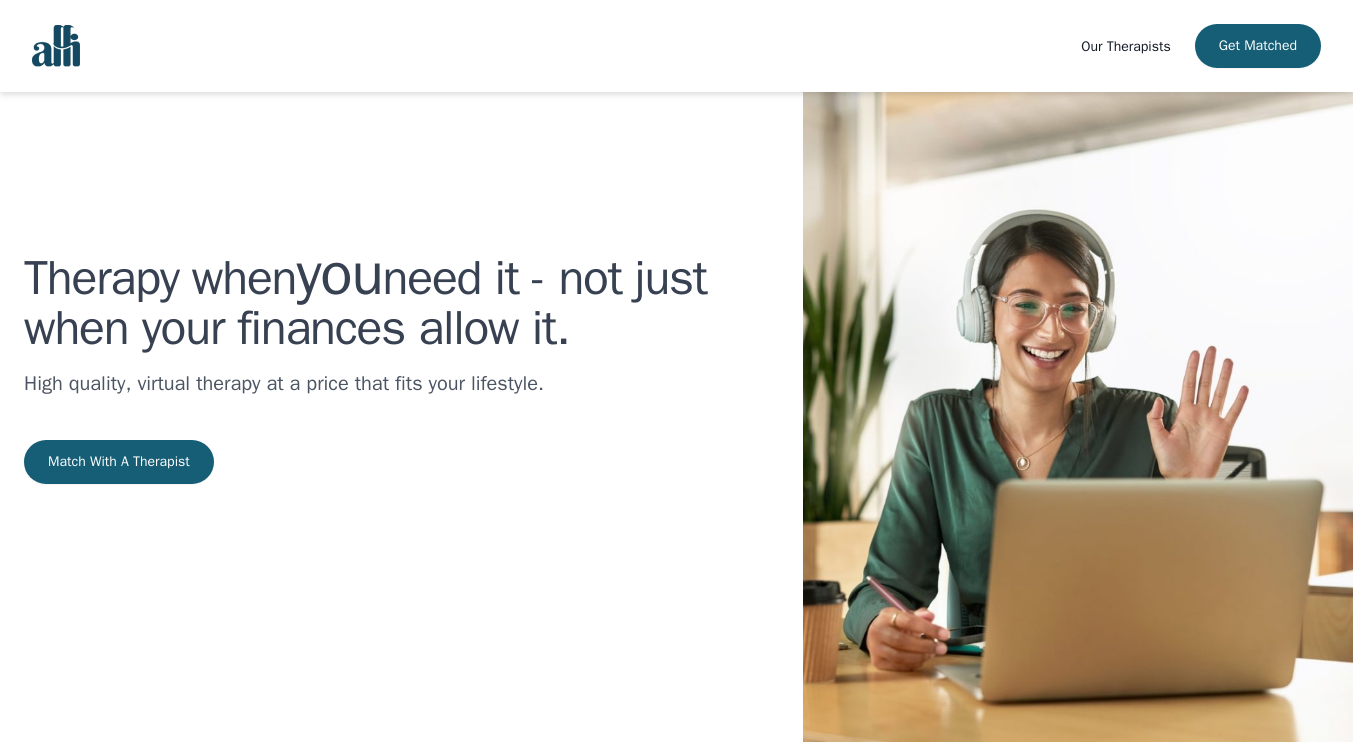 click on "Match With A Therapist" at bounding box center [119, 462] 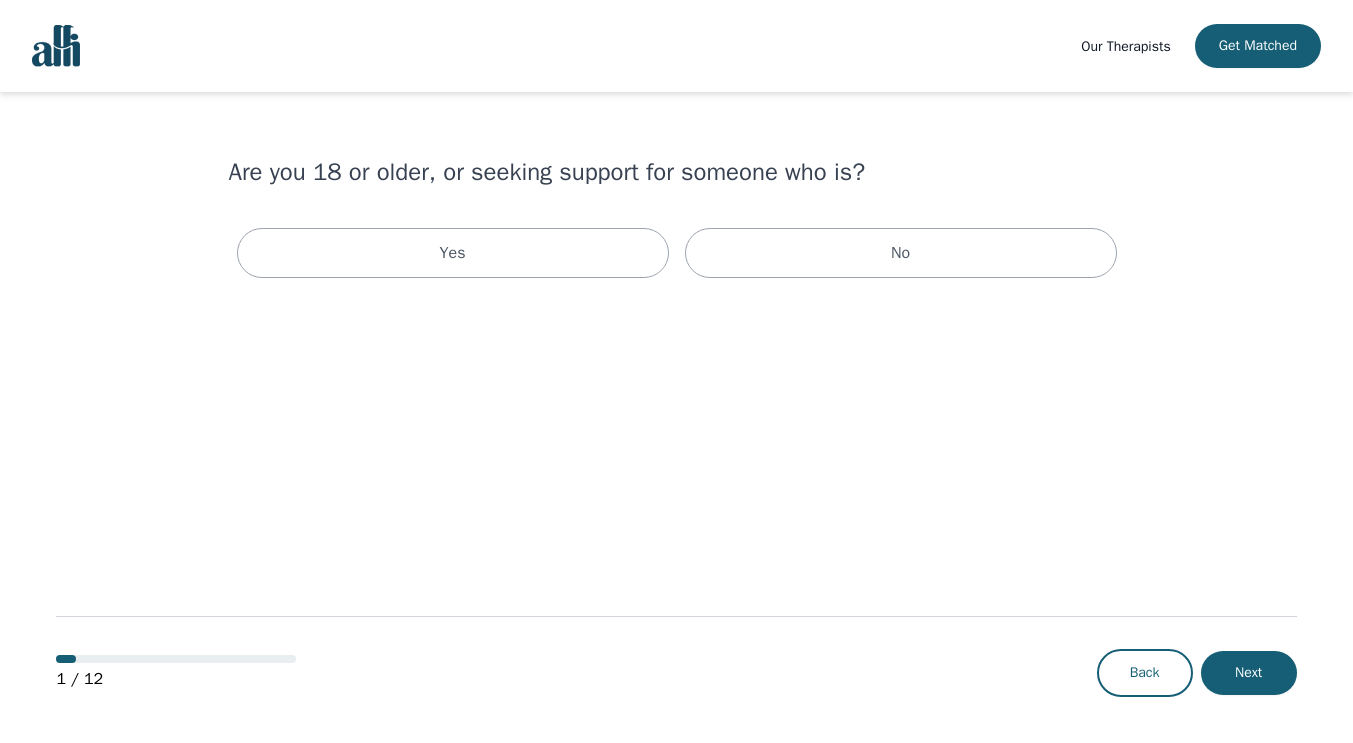 click on "Yes" at bounding box center [453, 253] 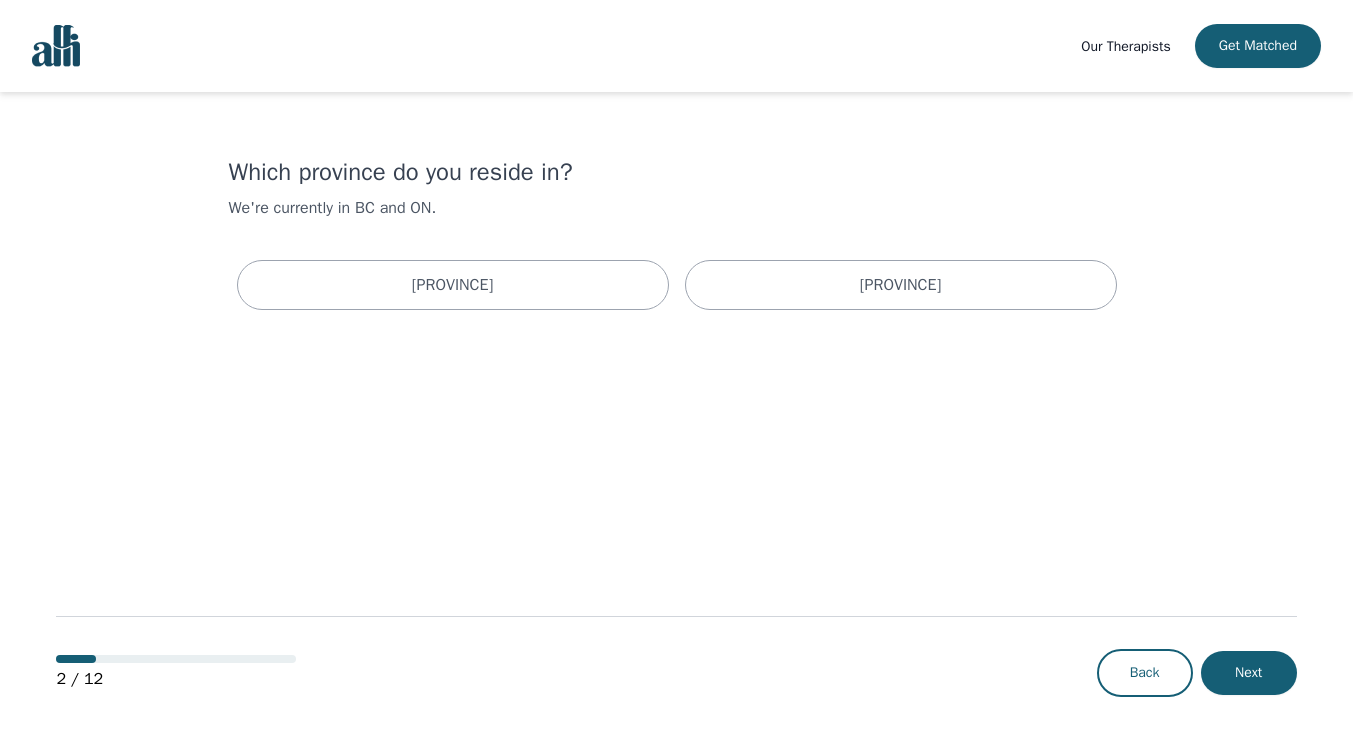 click on "Back" at bounding box center [1145, 673] 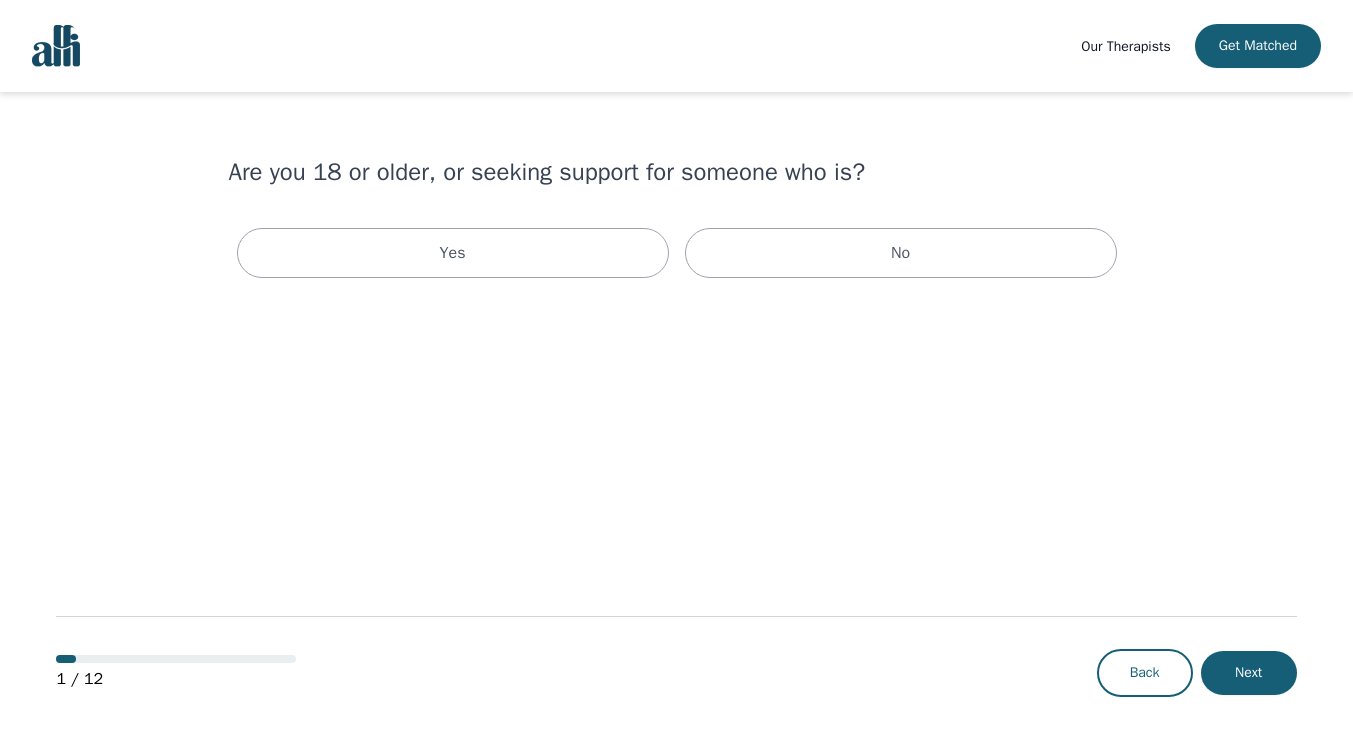 click on "Yes" at bounding box center [453, 253] 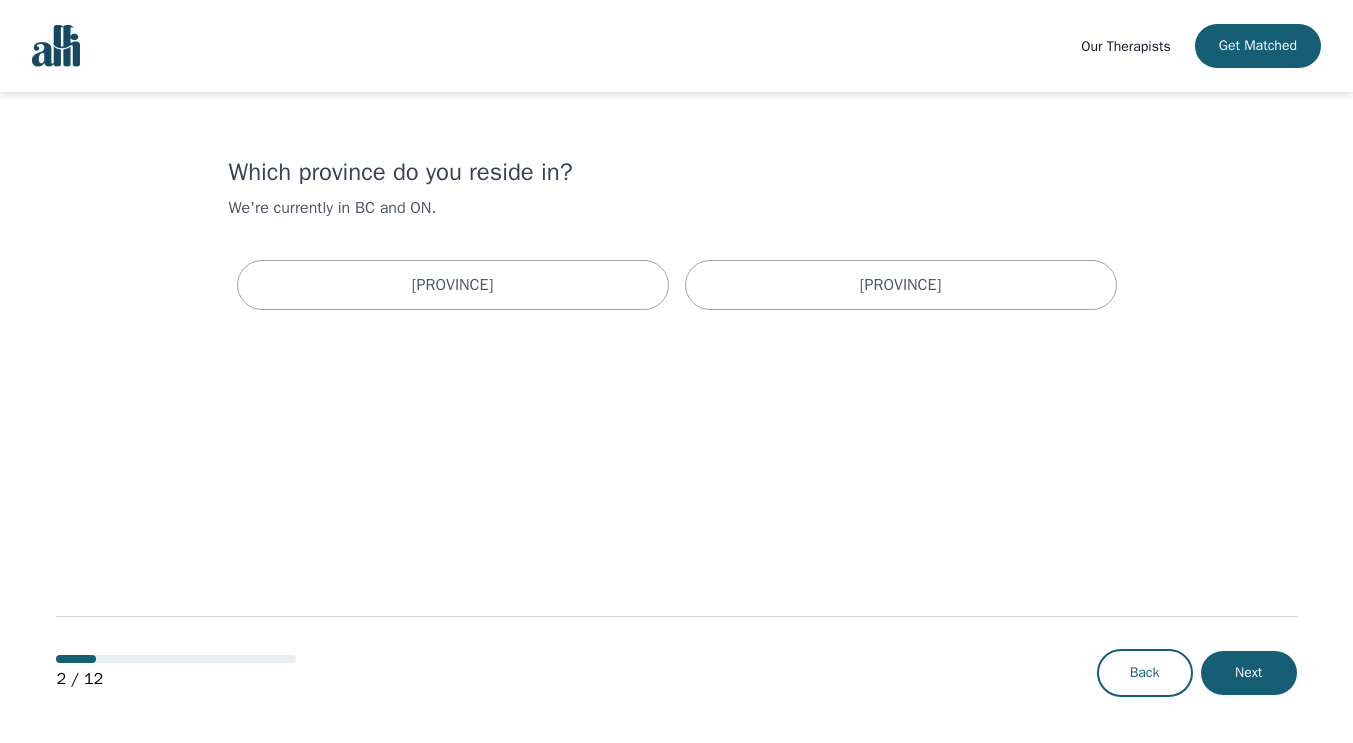 click on "British Columbia Ontario" at bounding box center (677, 285) 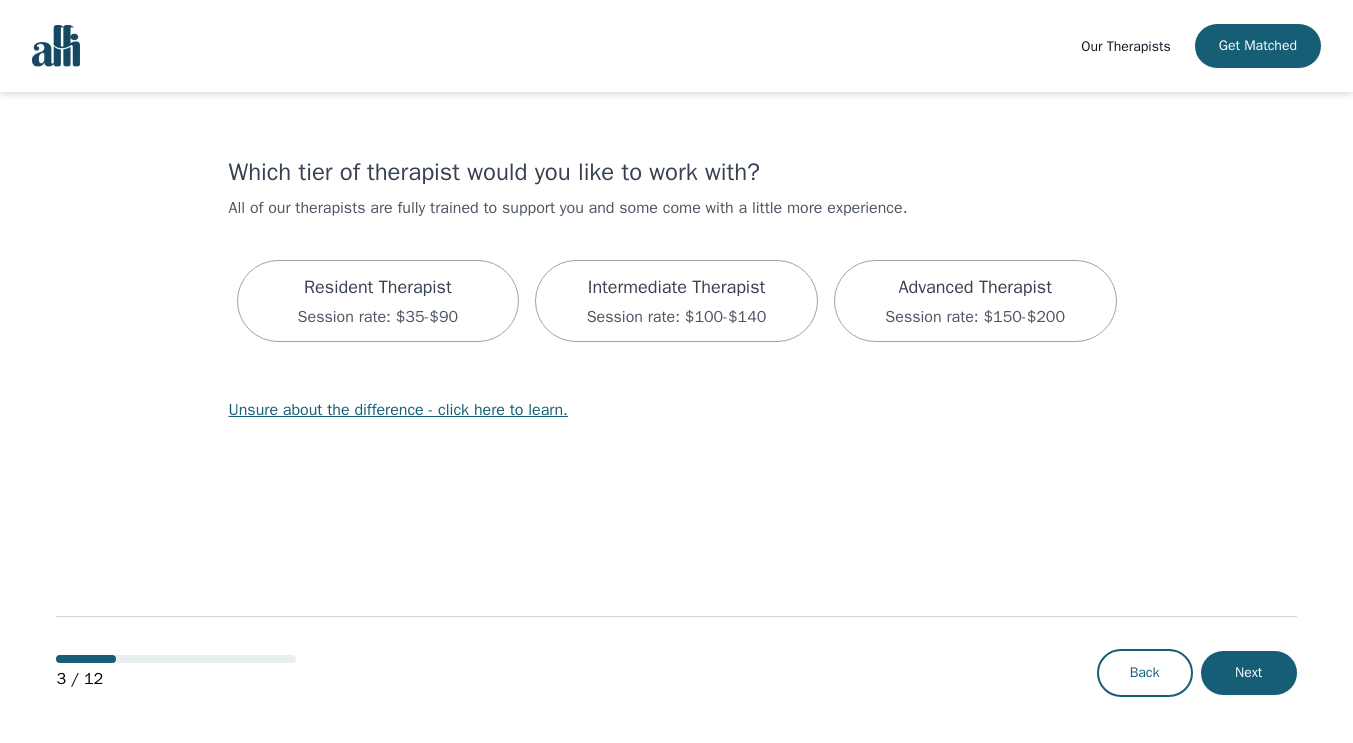 click on "Resident Therapist" at bounding box center (378, 287) 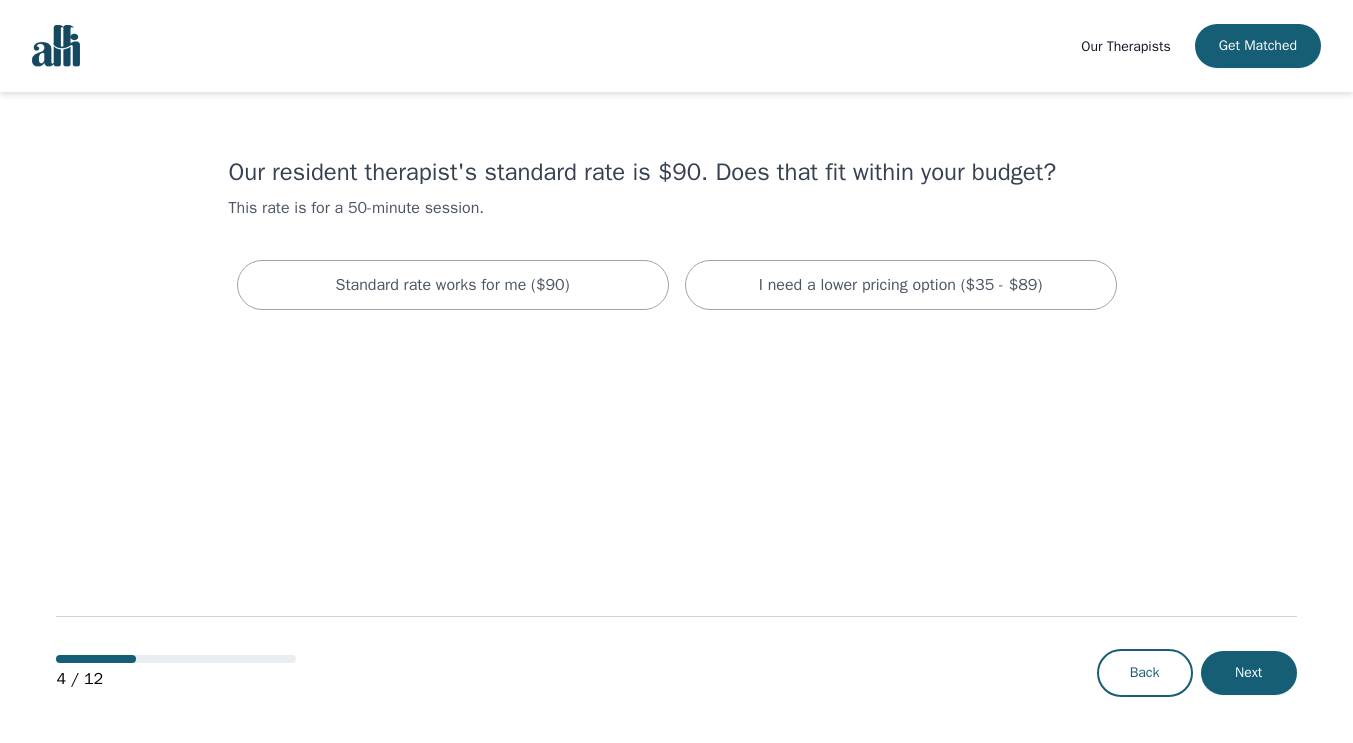 click on "I need a lower pricing option ($35 - $89)" at bounding box center (901, 285) 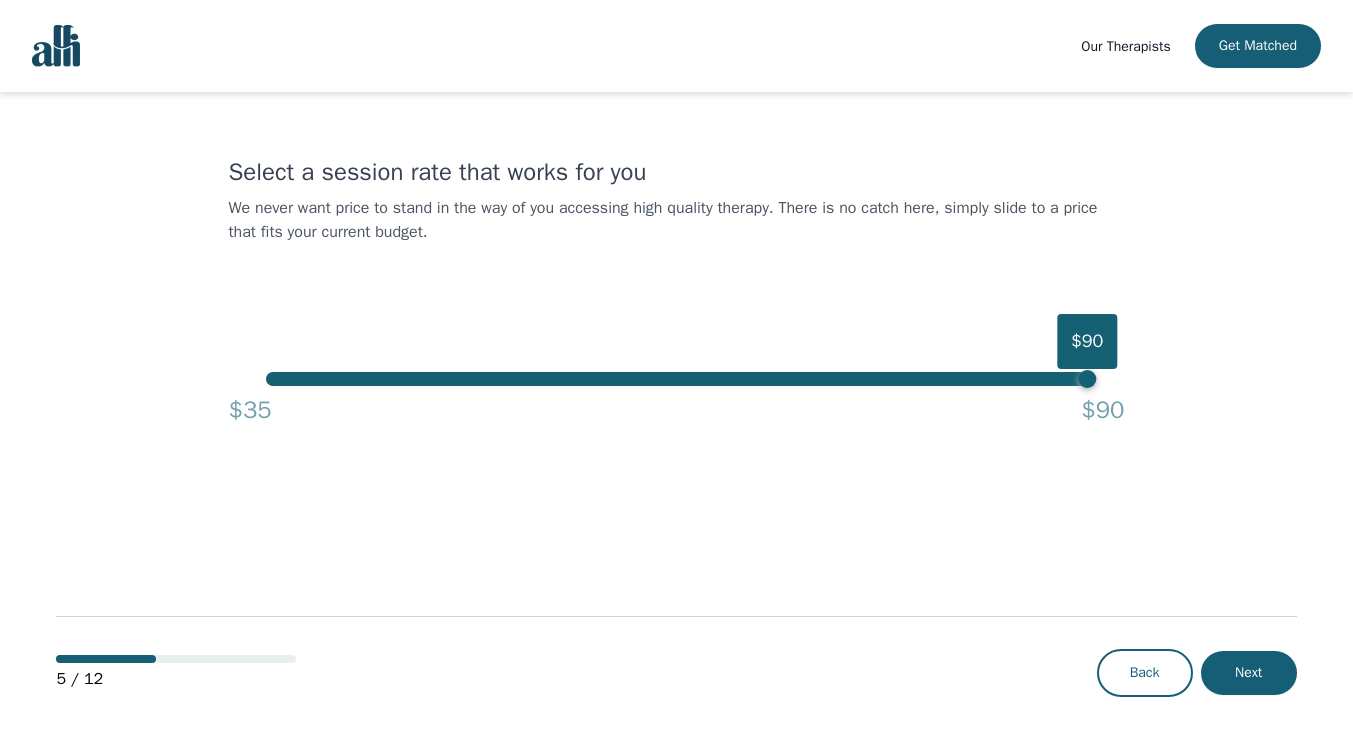 click on "$90" at bounding box center (676, 379) 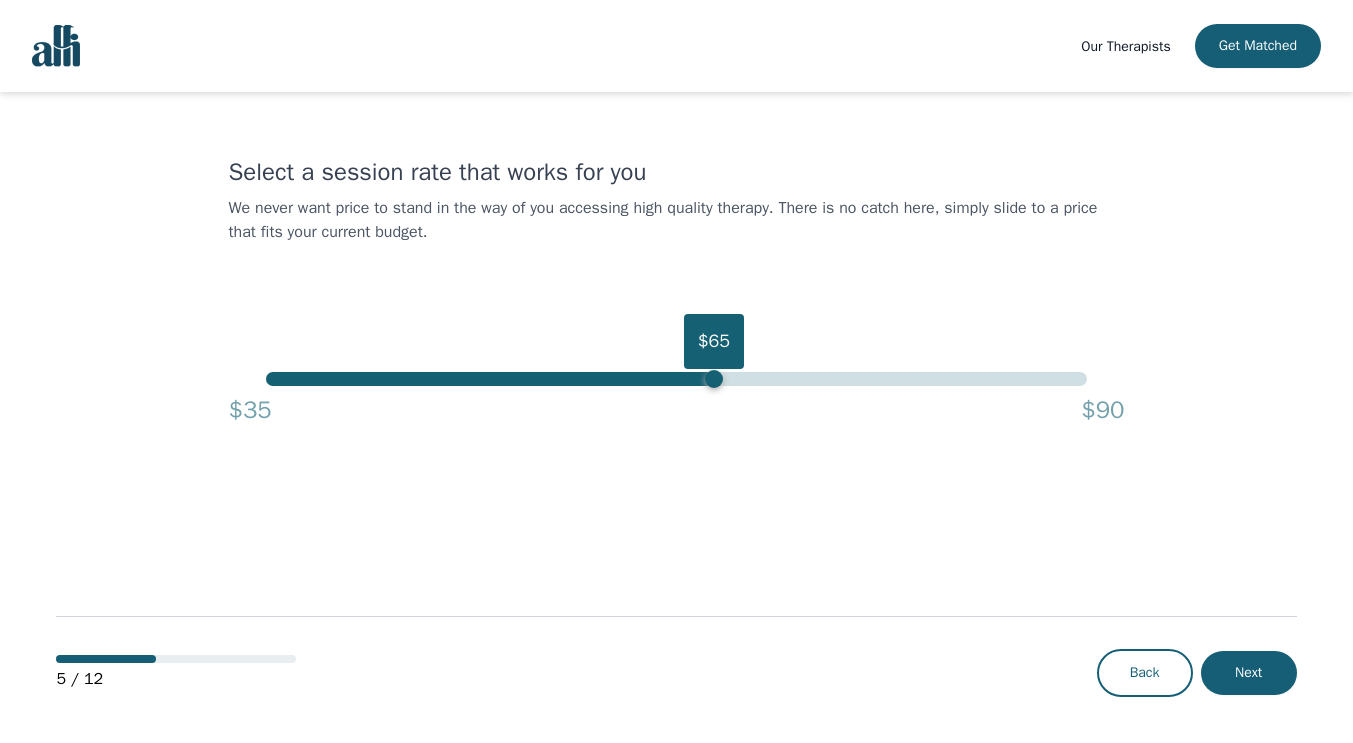 click on "$65" at bounding box center (676, 379) 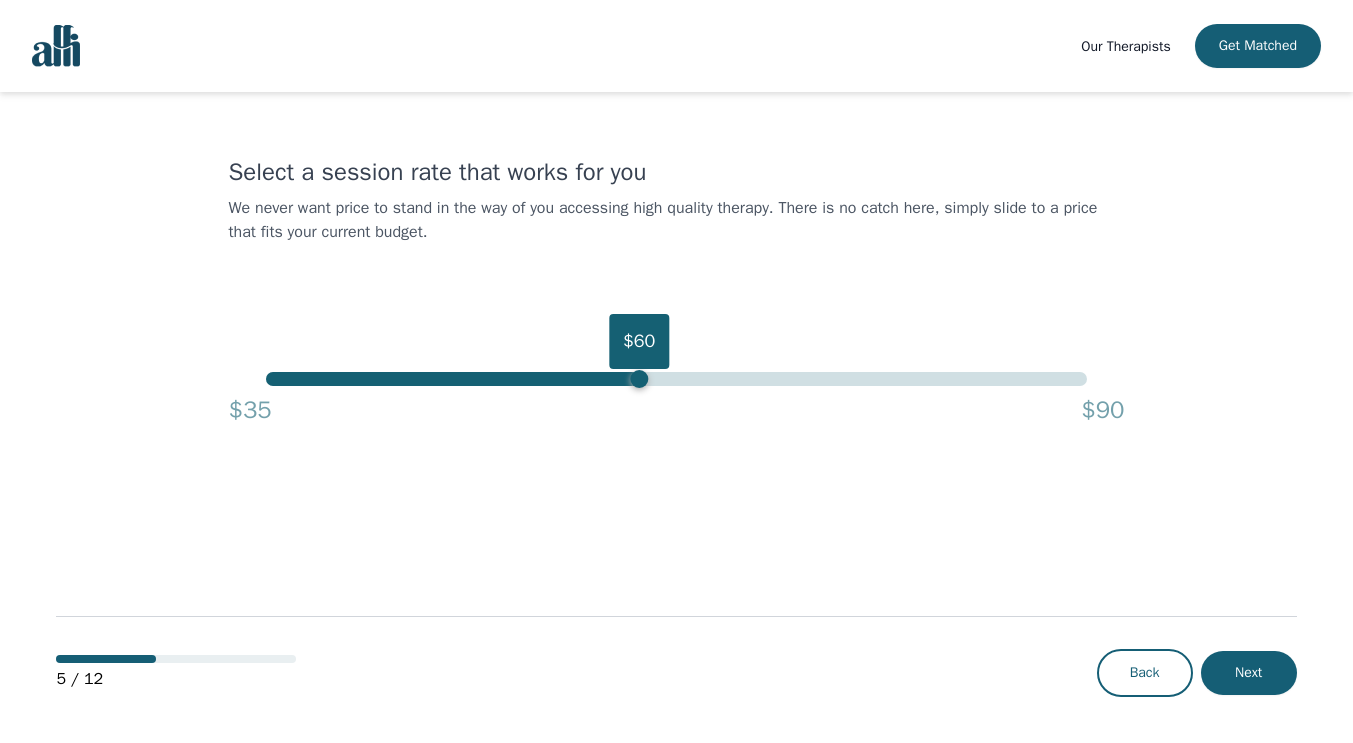 drag, startPoint x: 718, startPoint y: 380, endPoint x: 639, endPoint y: 381, distance: 79.00633 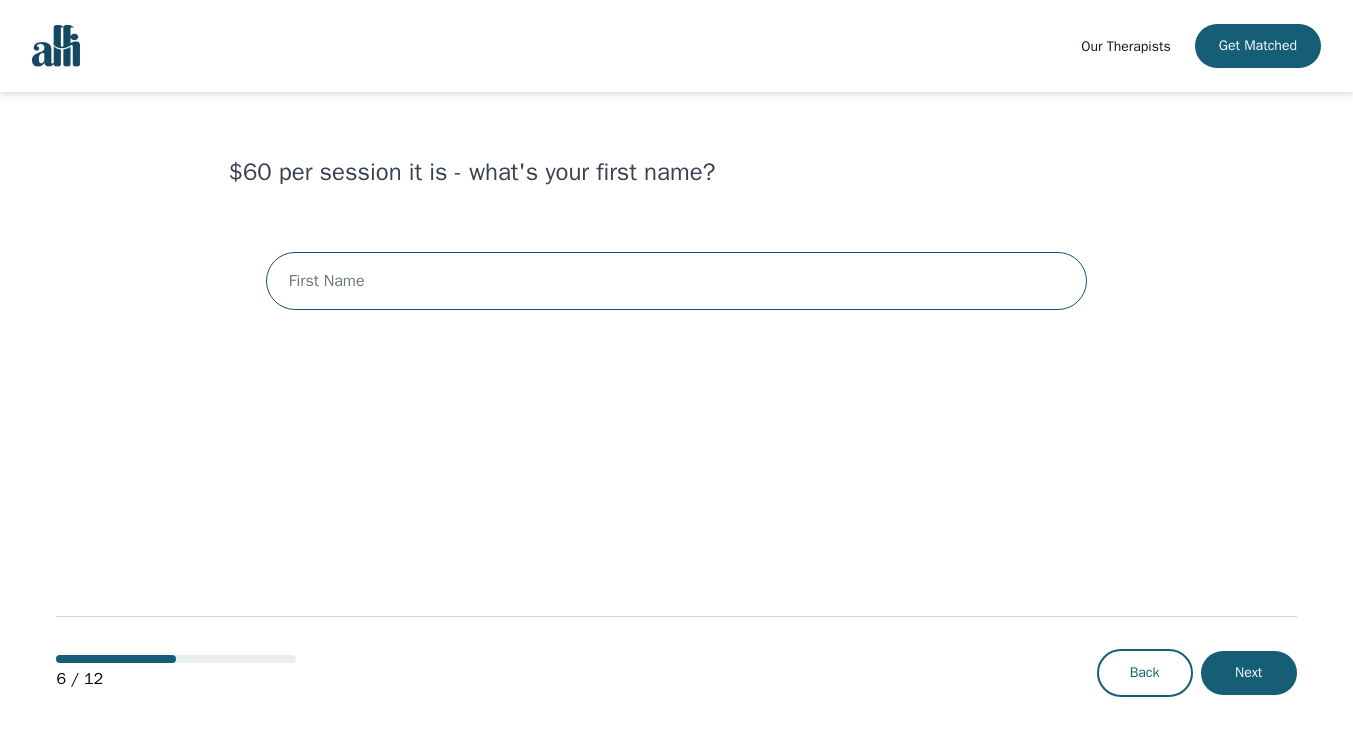 click at bounding box center [676, 281] 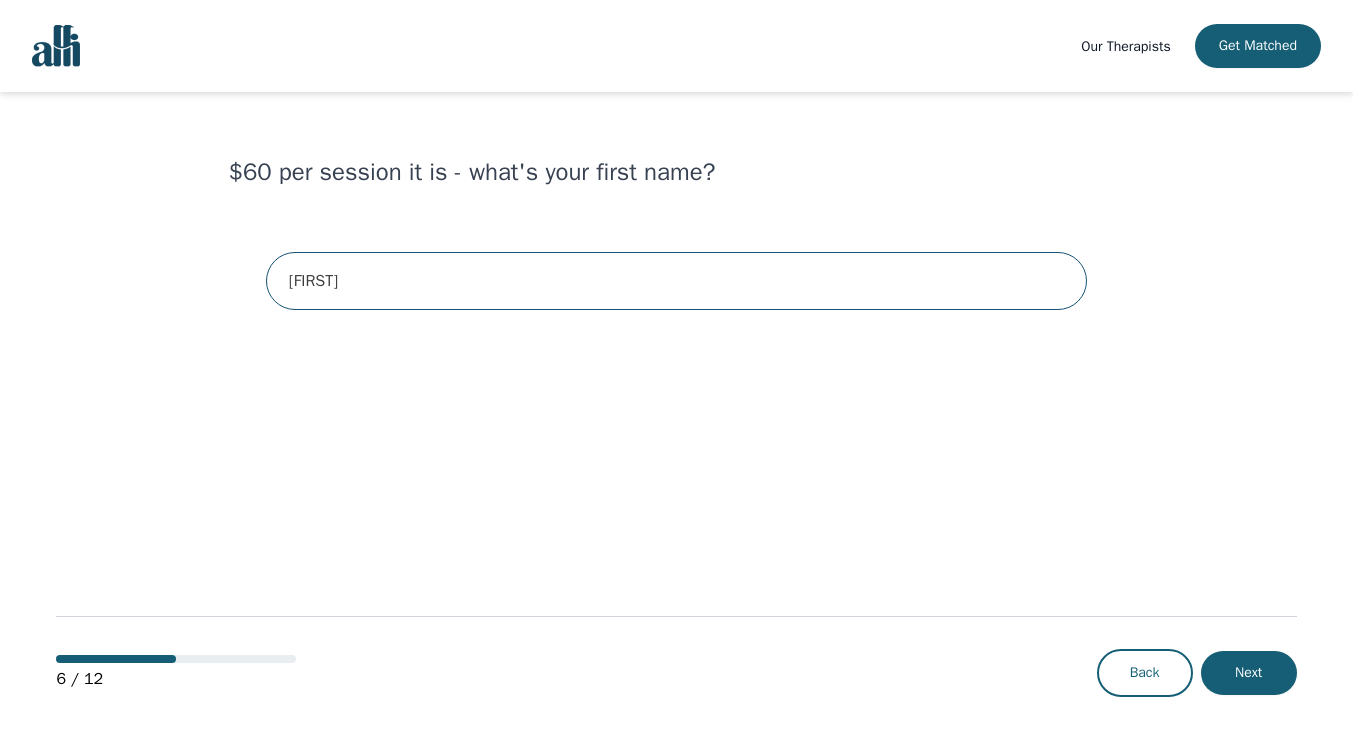 type on "Nashia" 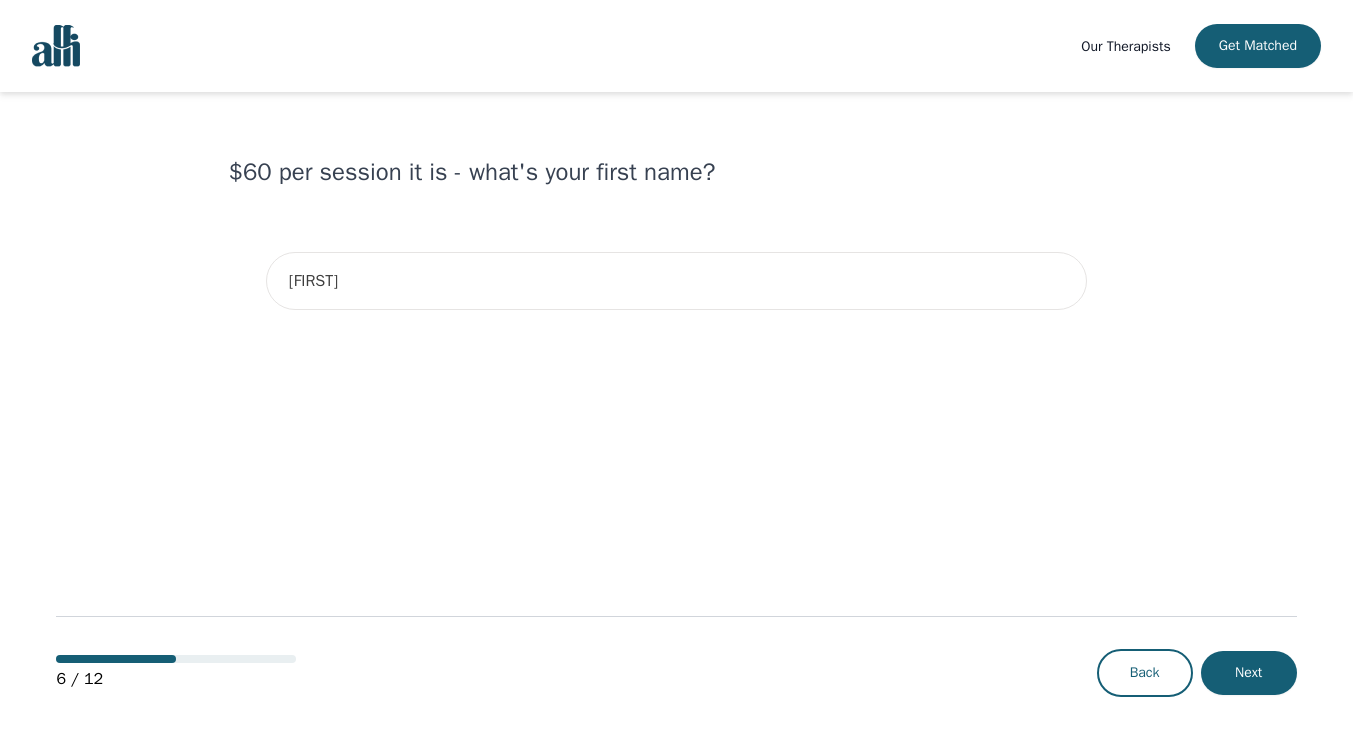 click on "Next" at bounding box center (1249, 673) 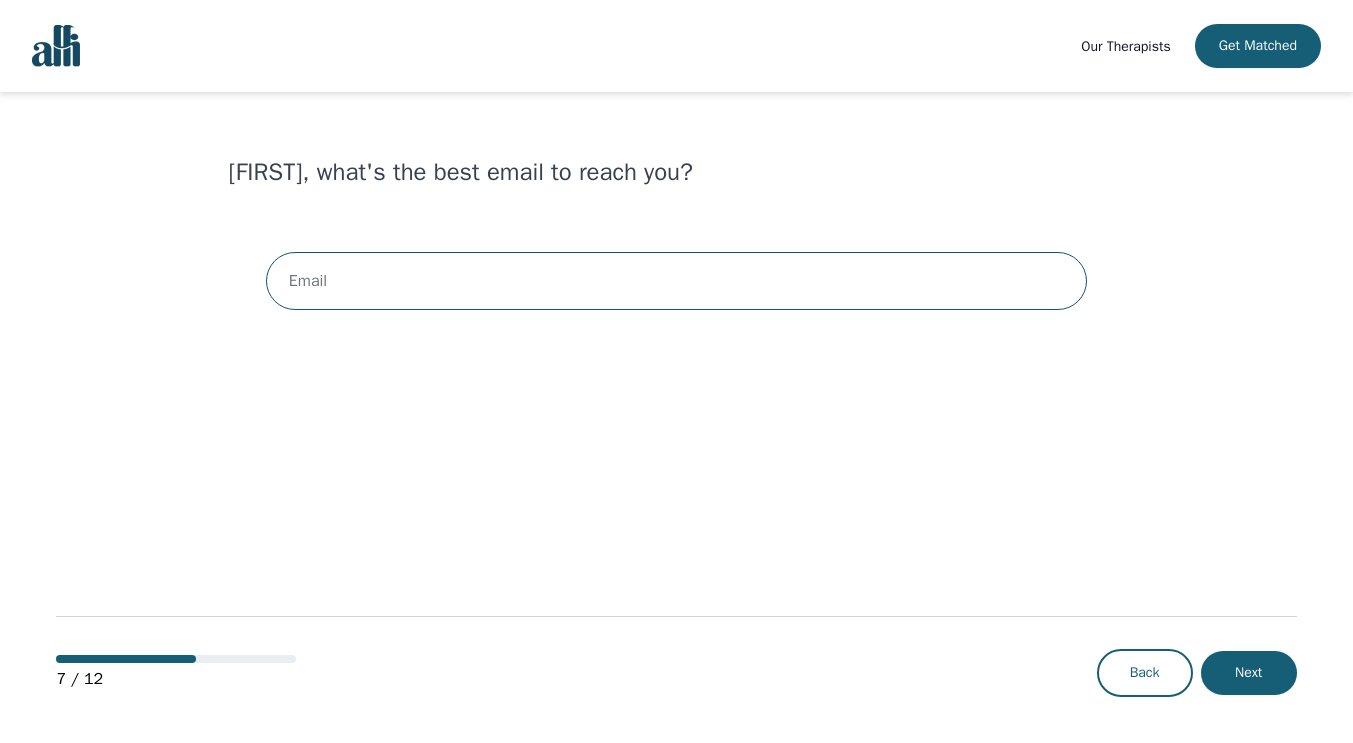 click at bounding box center [676, 281] 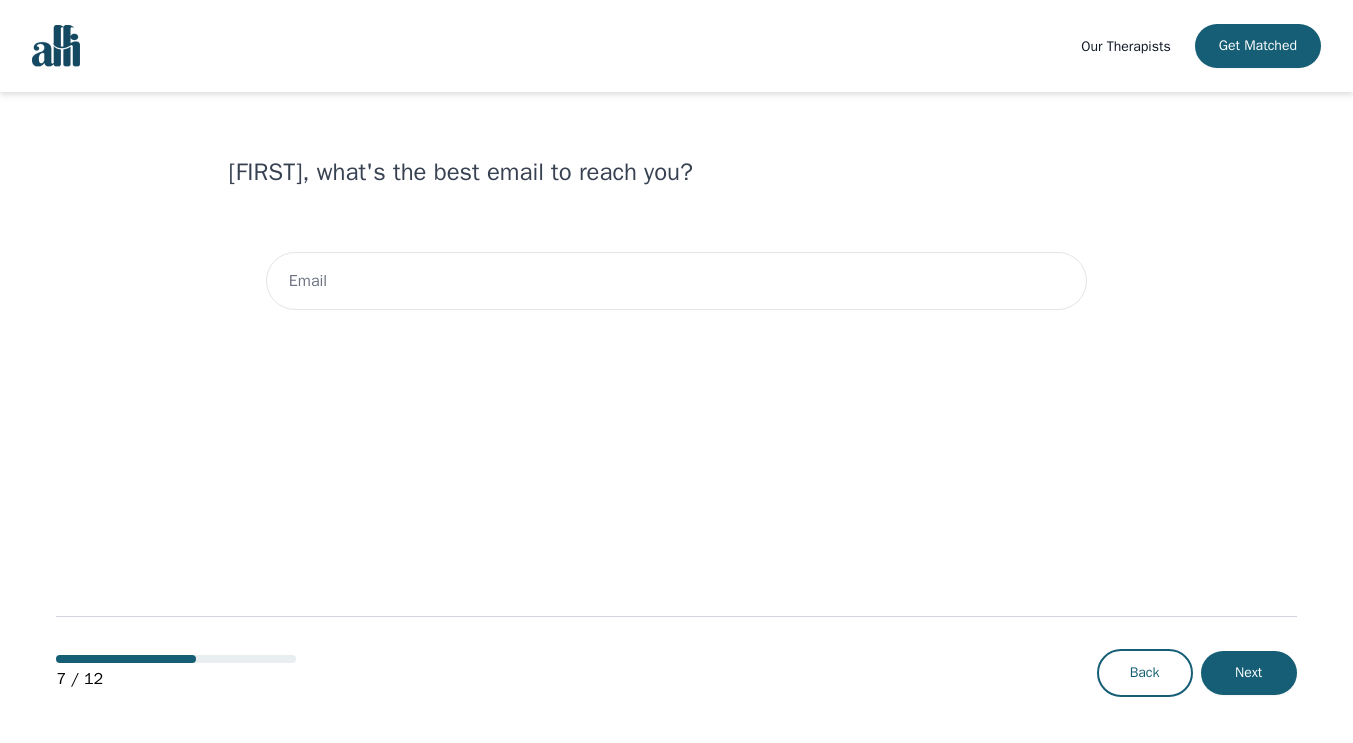 click on "Our Therapists" at bounding box center (1125, 46) 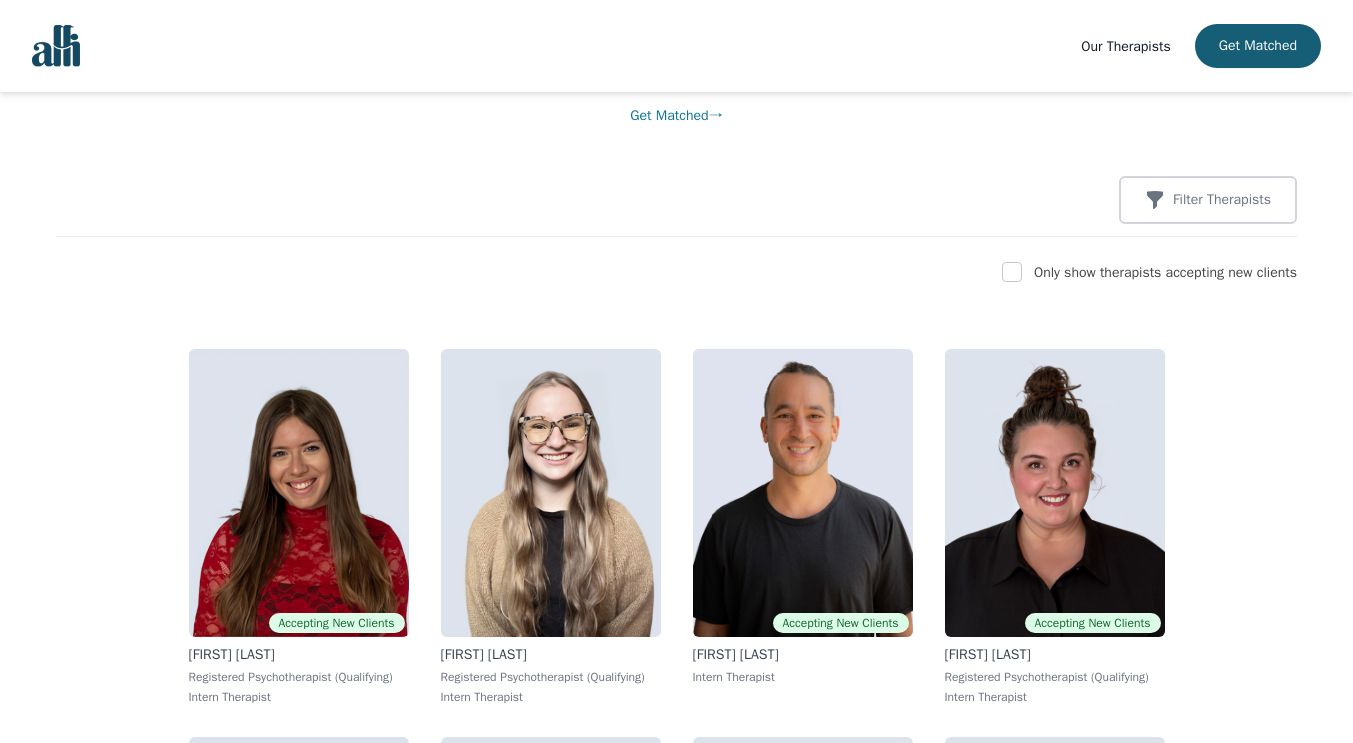 scroll, scrollTop: 0, scrollLeft: 0, axis: both 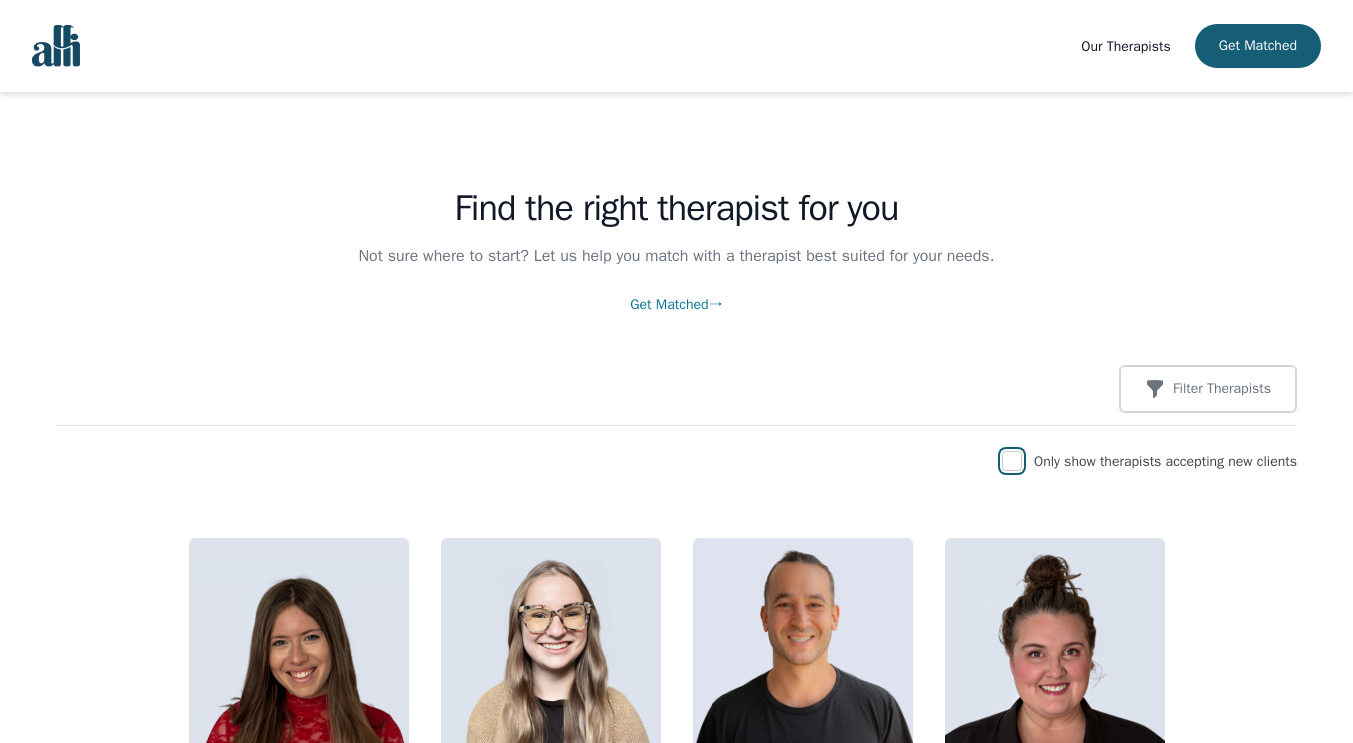 click at bounding box center [1012, 461] 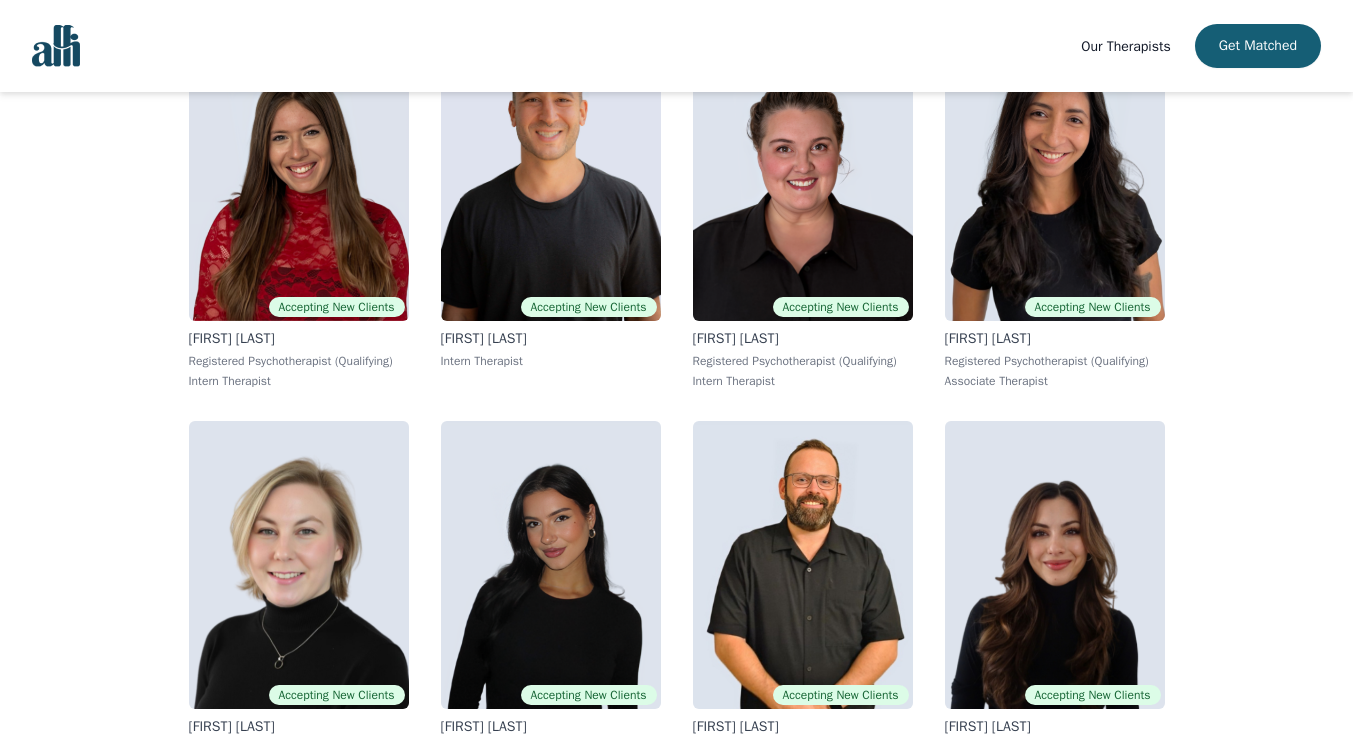 scroll, scrollTop: 334, scrollLeft: 0, axis: vertical 